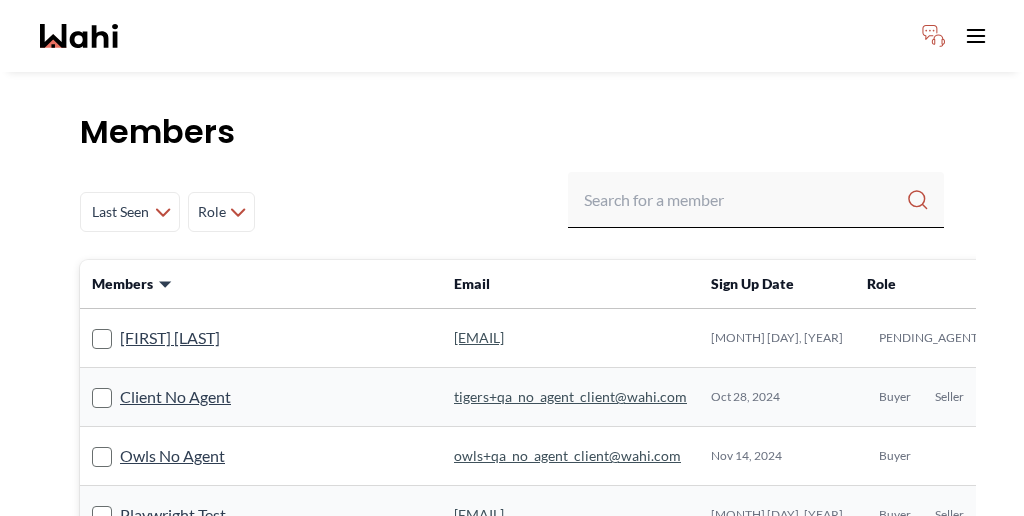 scroll, scrollTop: 0, scrollLeft: 0, axis: both 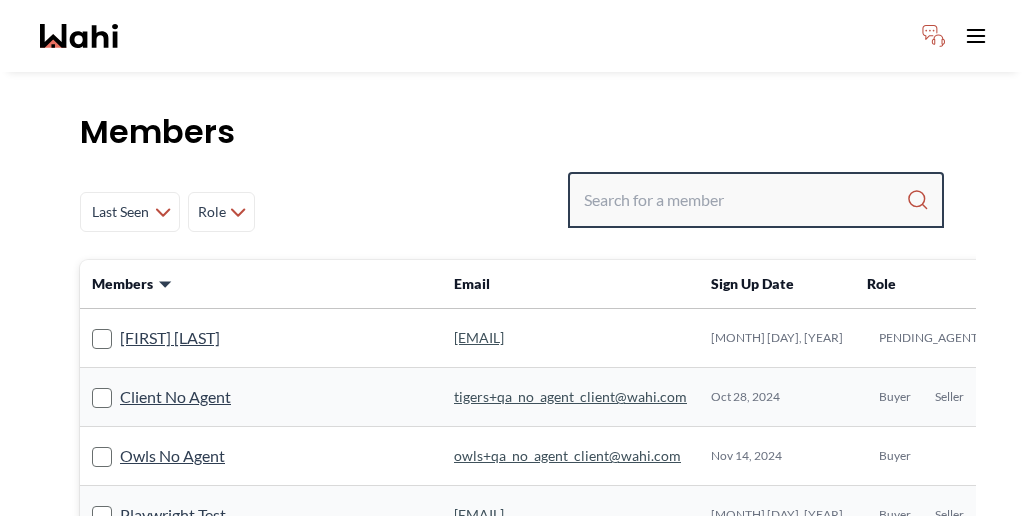 click at bounding box center (745, 200) 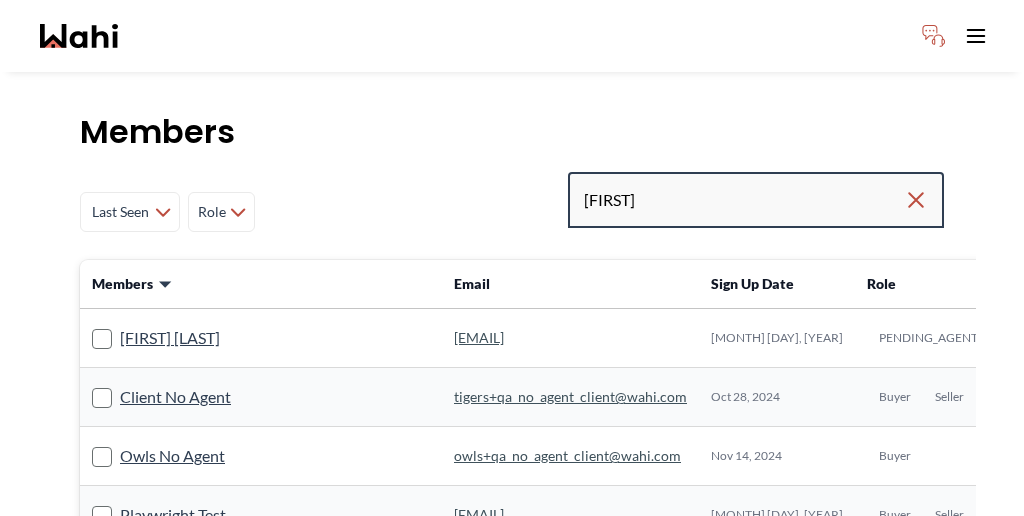 type on "[PERSON]" 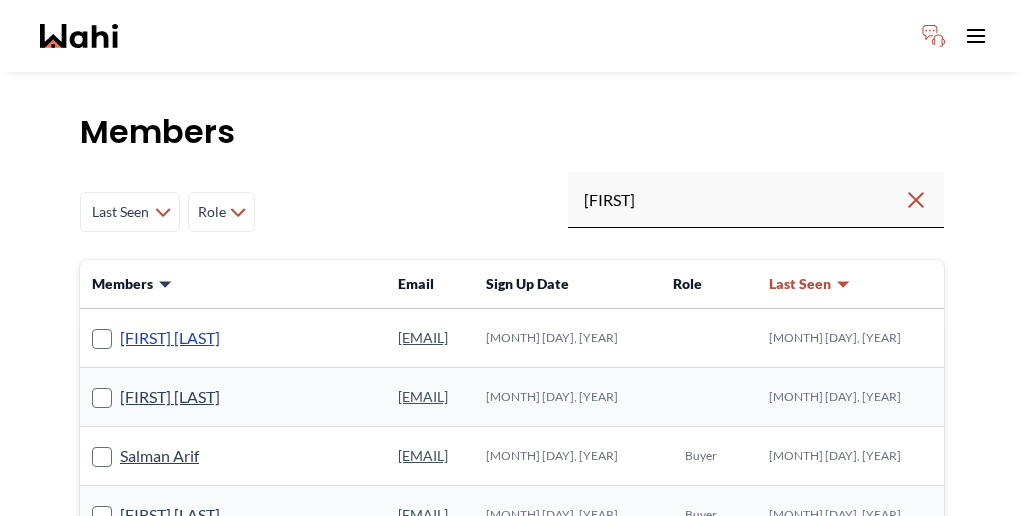 click on "Salman Kabani" at bounding box center [170, 338] 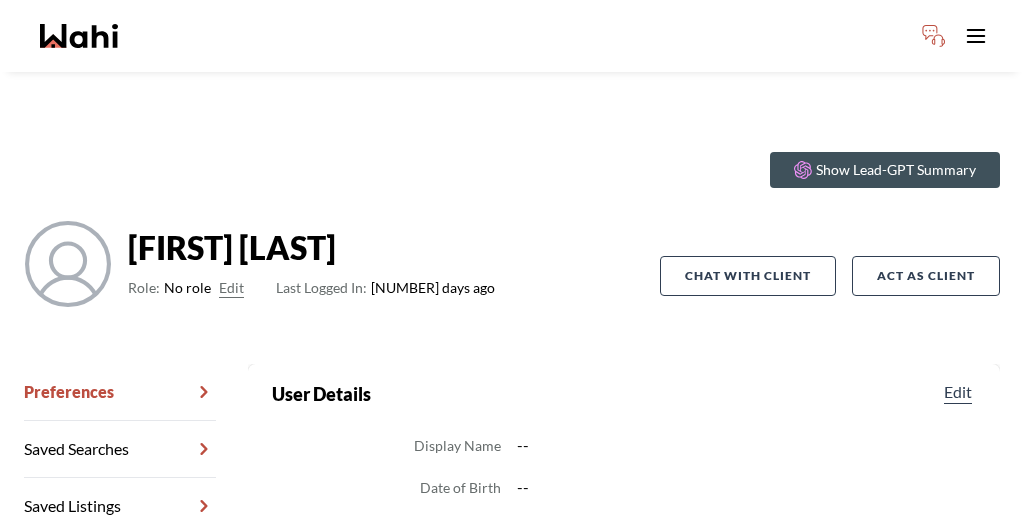 scroll, scrollTop: 53, scrollLeft: 0, axis: vertical 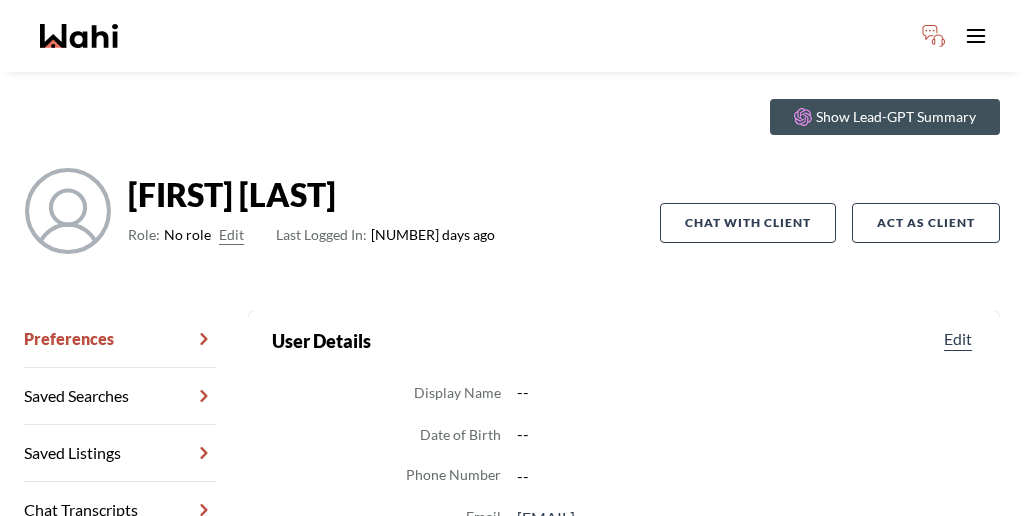 click on "Chat Transcripts" at bounding box center [120, 510] 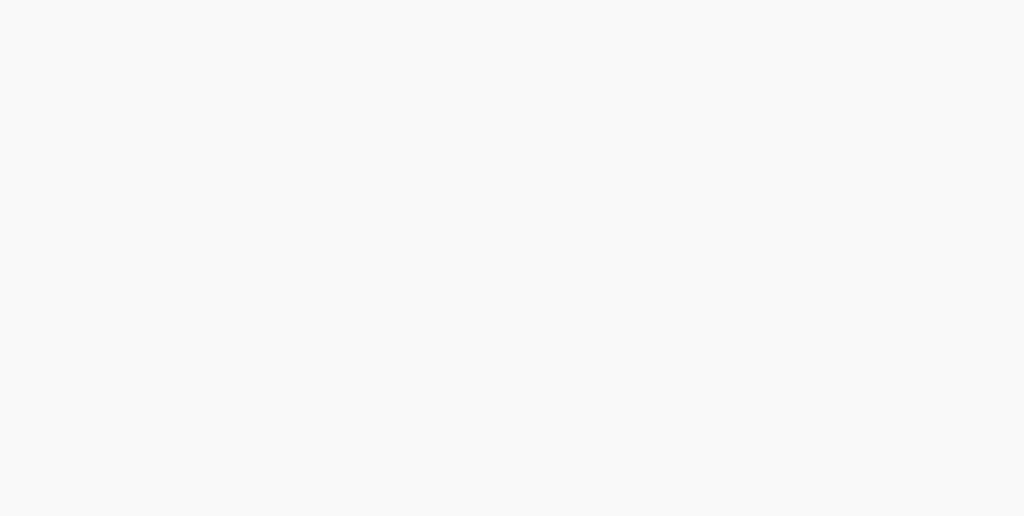 scroll, scrollTop: 0, scrollLeft: 0, axis: both 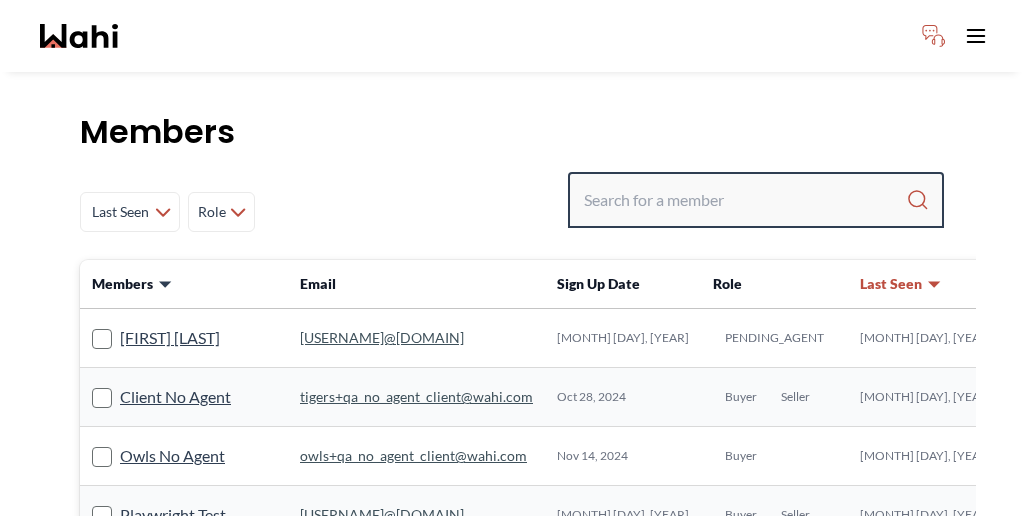 click at bounding box center [745, 200] 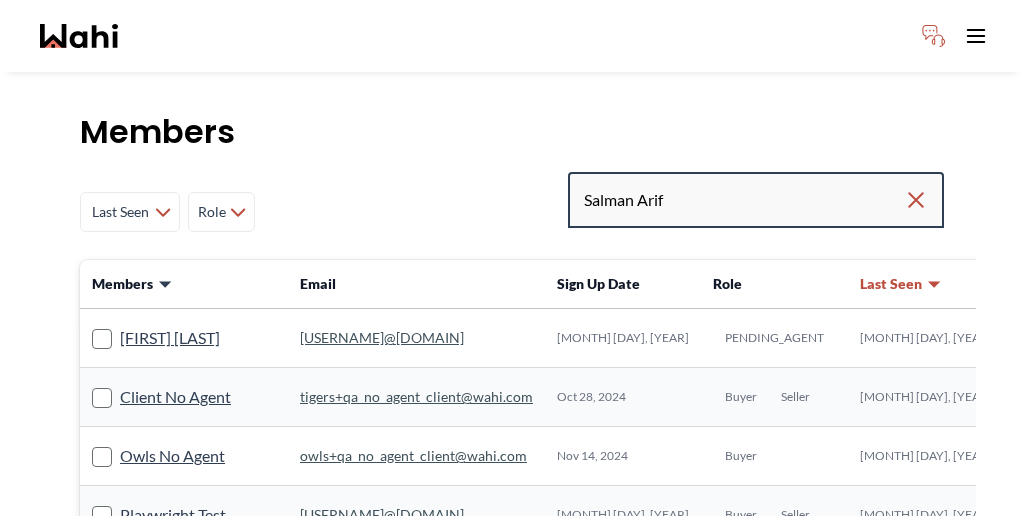 type on "Salman Arif" 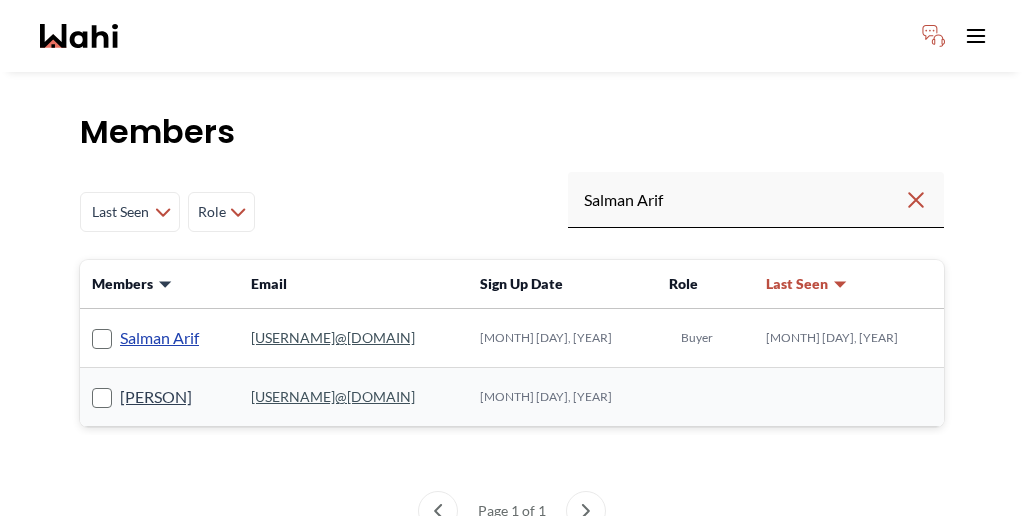 click on "Salman Arif" at bounding box center [159, 338] 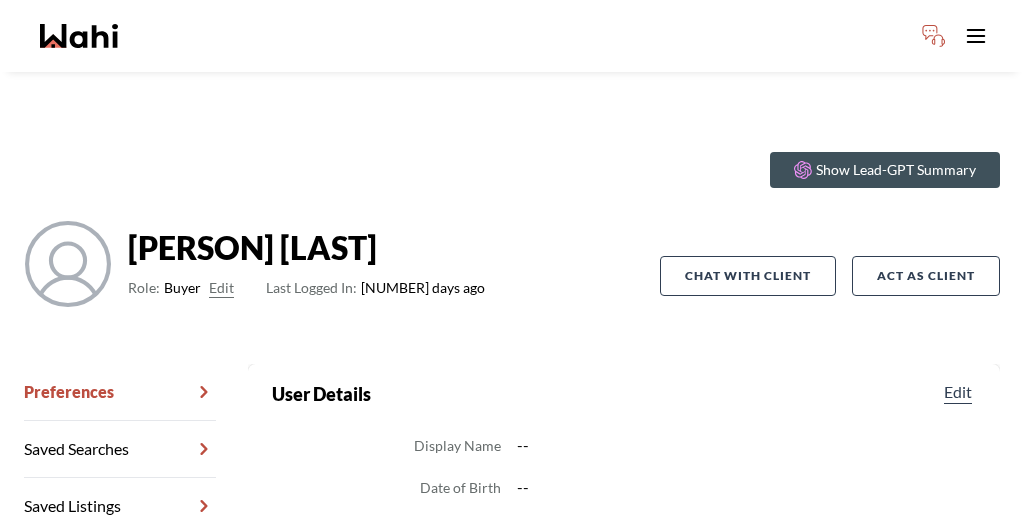 click on "Chat Transcripts" at bounding box center [120, 563] 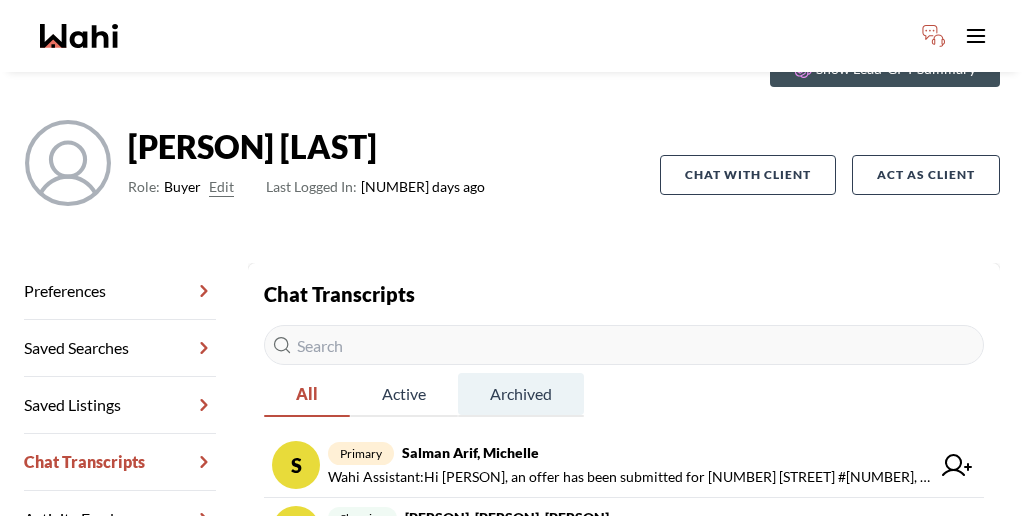 scroll, scrollTop: 127, scrollLeft: 0, axis: vertical 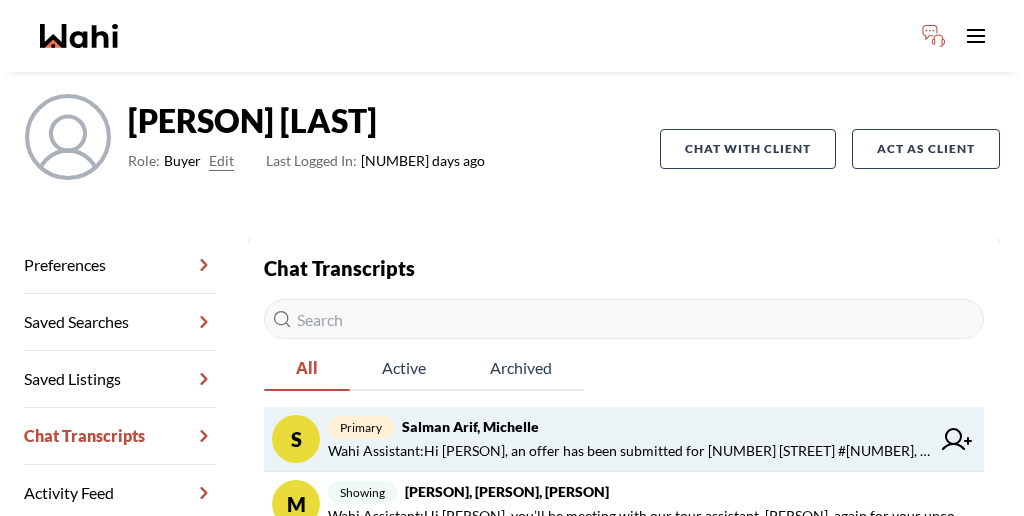 click on "Salman Arif, Michelle" at bounding box center (470, 426) 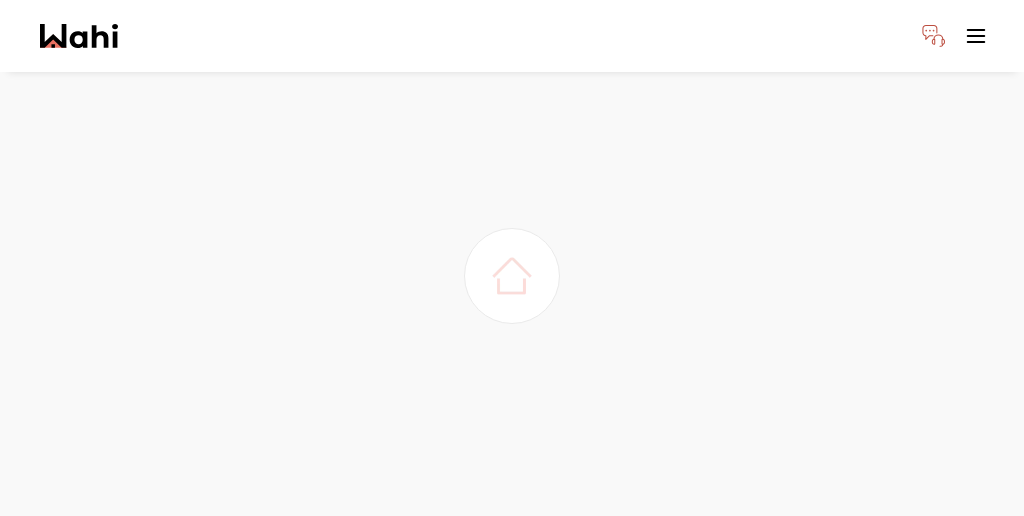 scroll, scrollTop: 0, scrollLeft: 0, axis: both 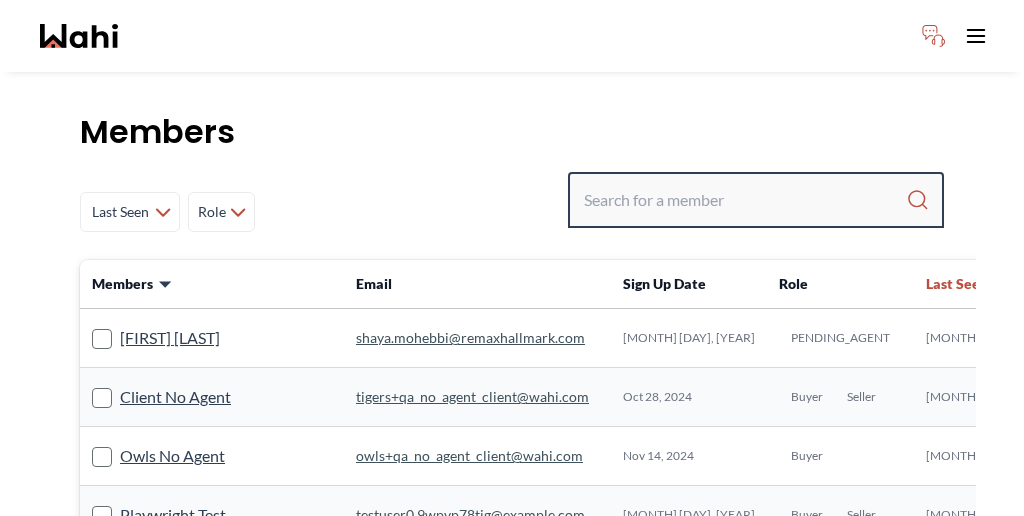 click at bounding box center [745, 200] 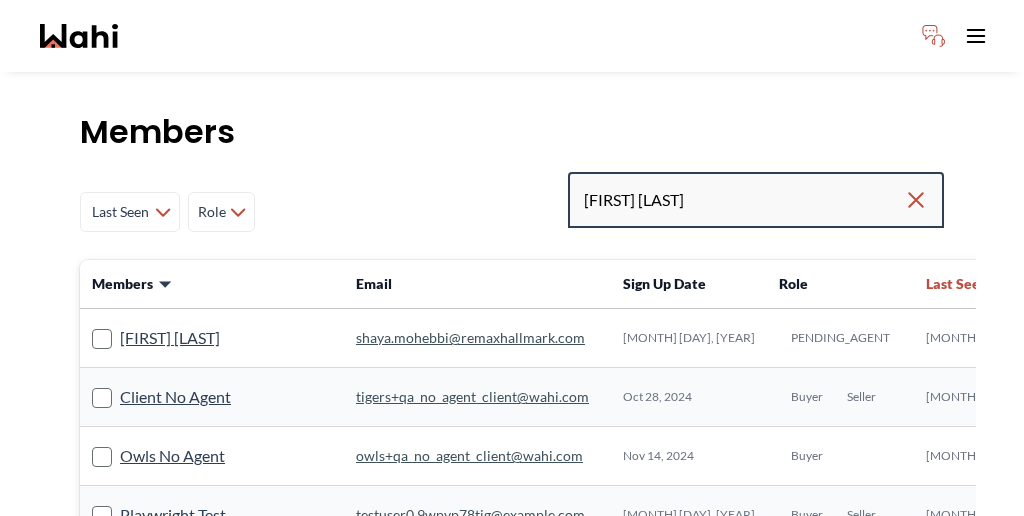 type on "paul sharma" 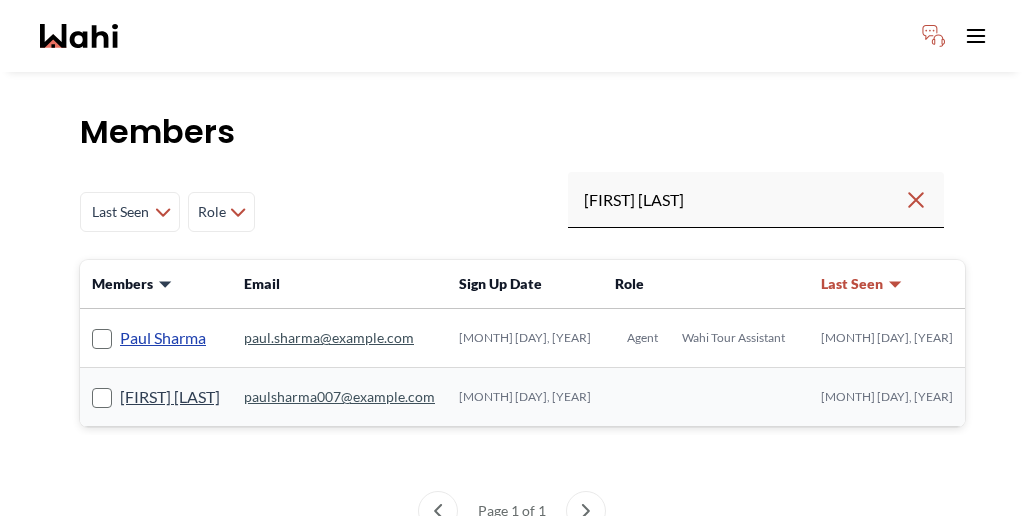 click on "Paul Sharma" at bounding box center (163, 338) 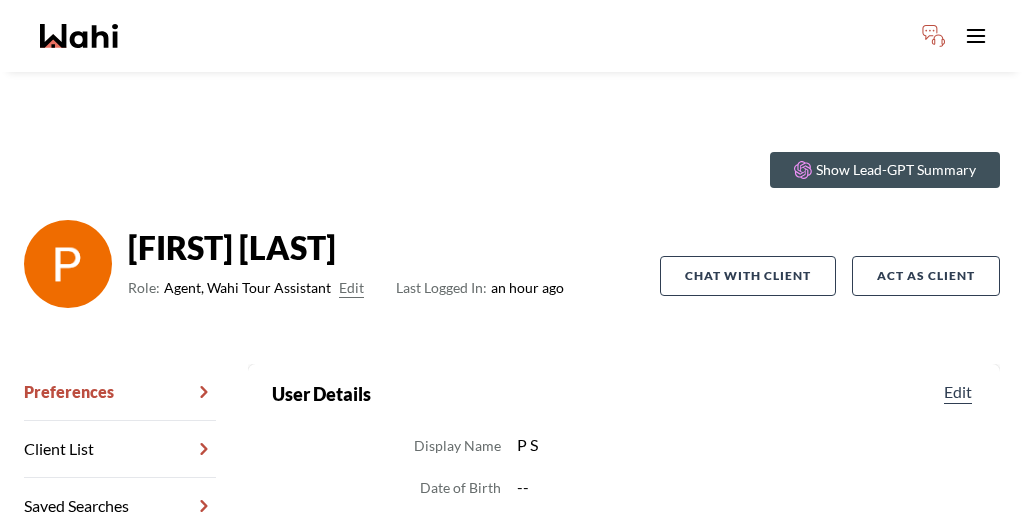 click on "Edit" at bounding box center [351, 288] 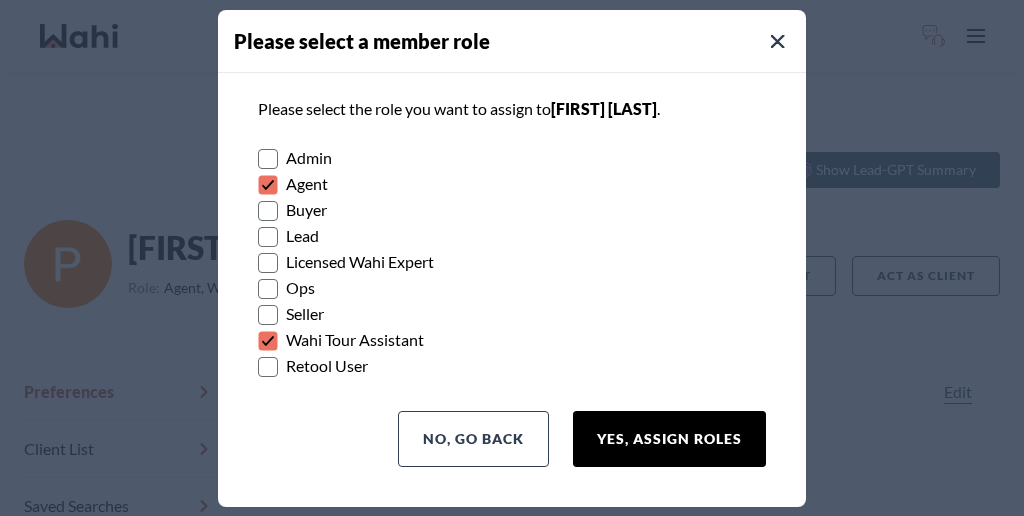 click on "Yes, Assign Roles" at bounding box center (669, 439) 